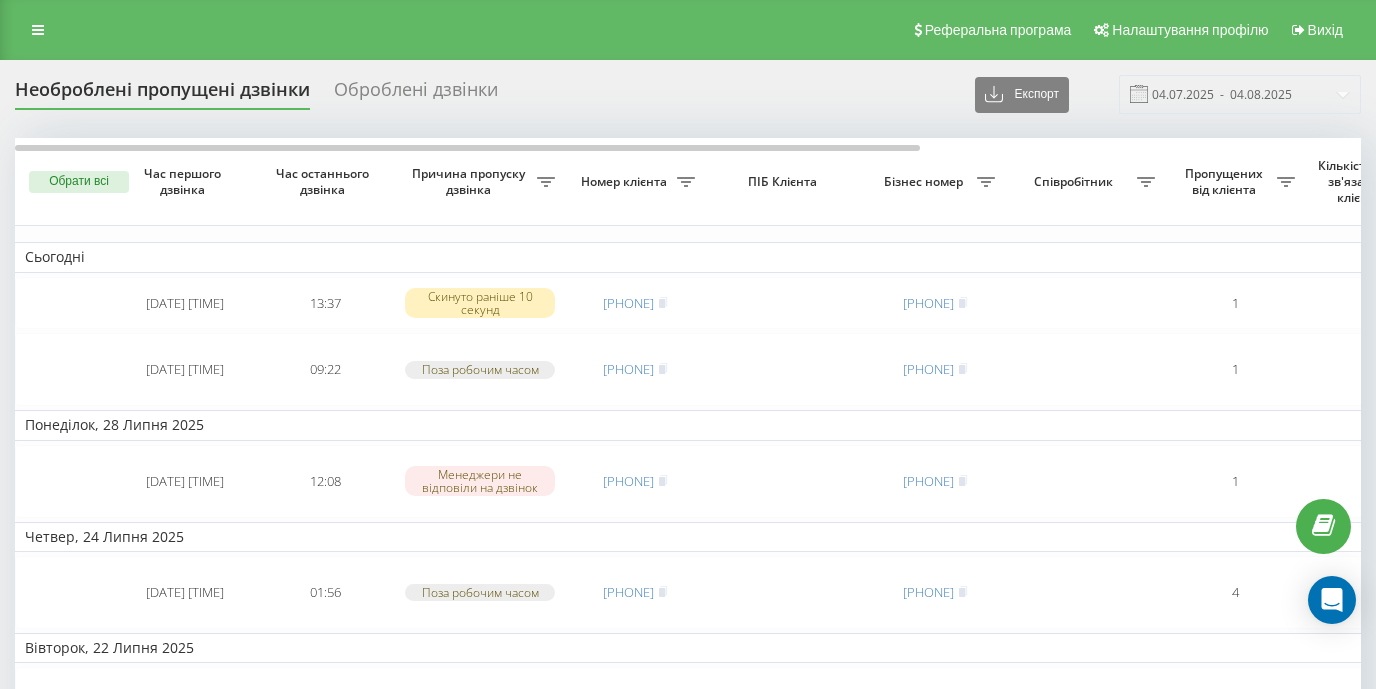 scroll, scrollTop: 0, scrollLeft: 0, axis: both 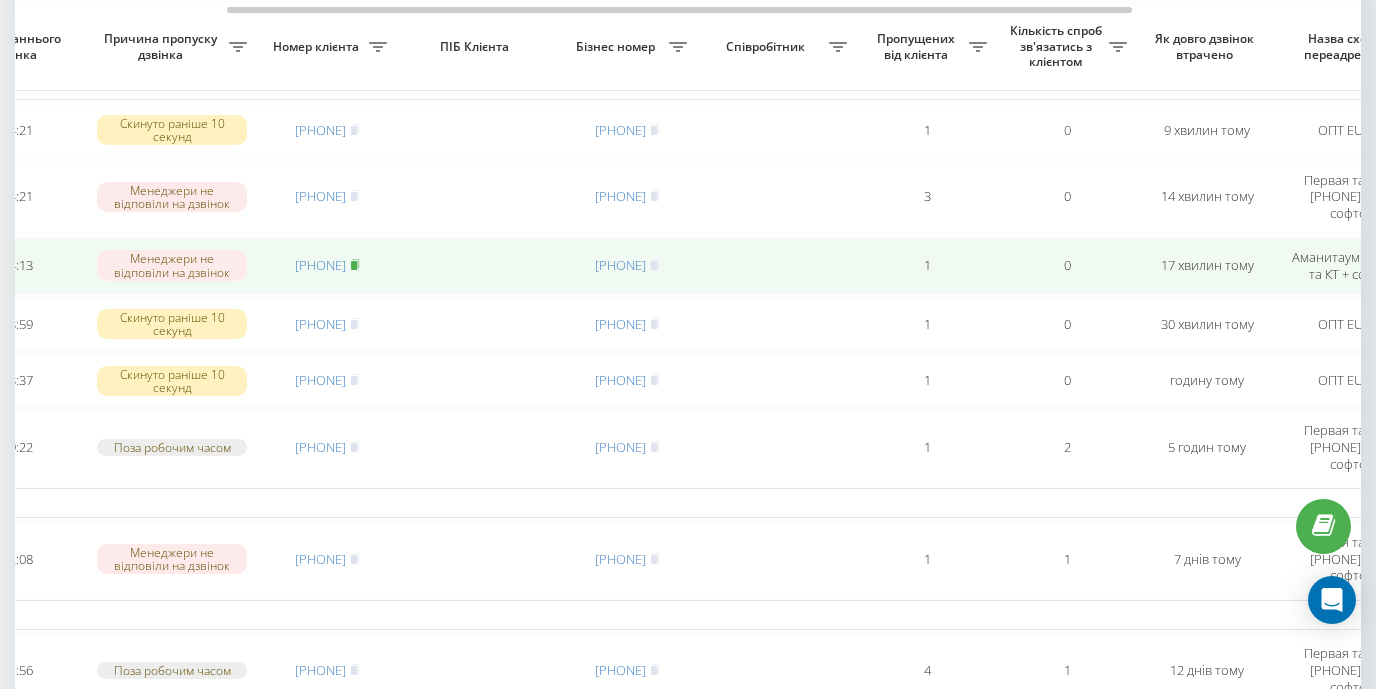click 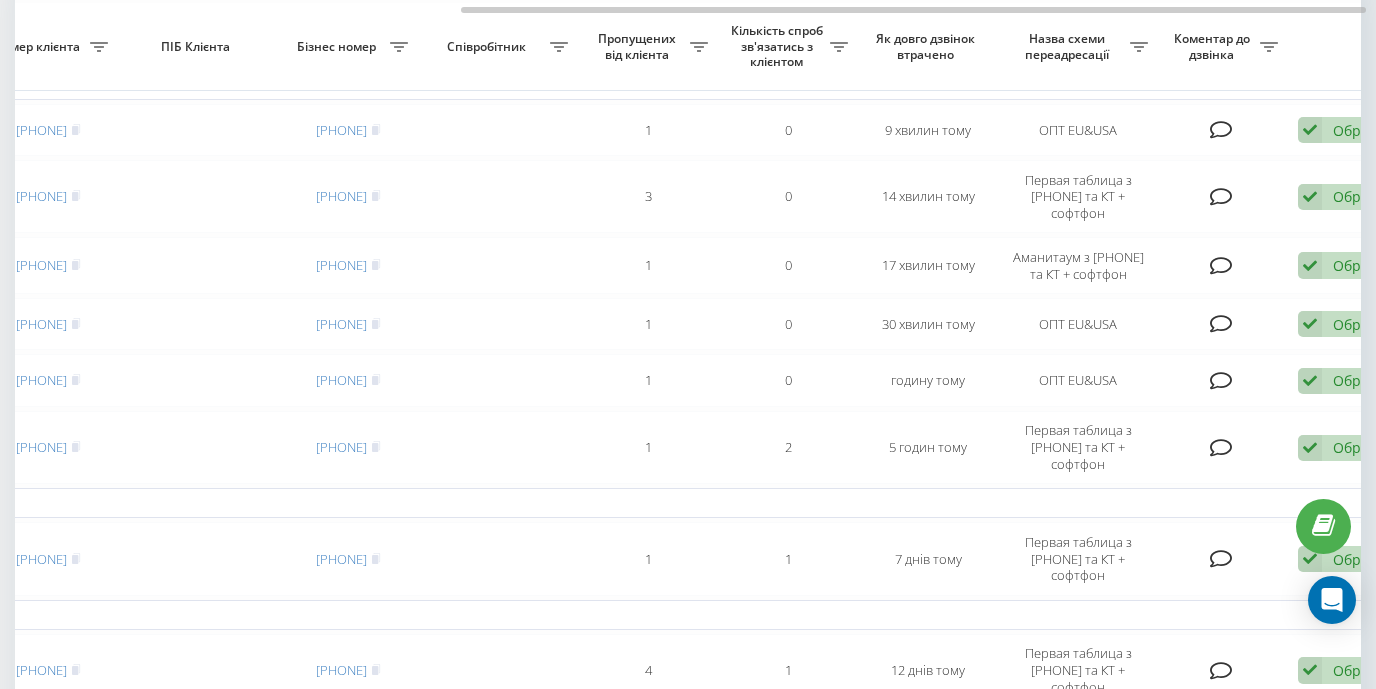 scroll, scrollTop: 0, scrollLeft: 654, axis: horizontal 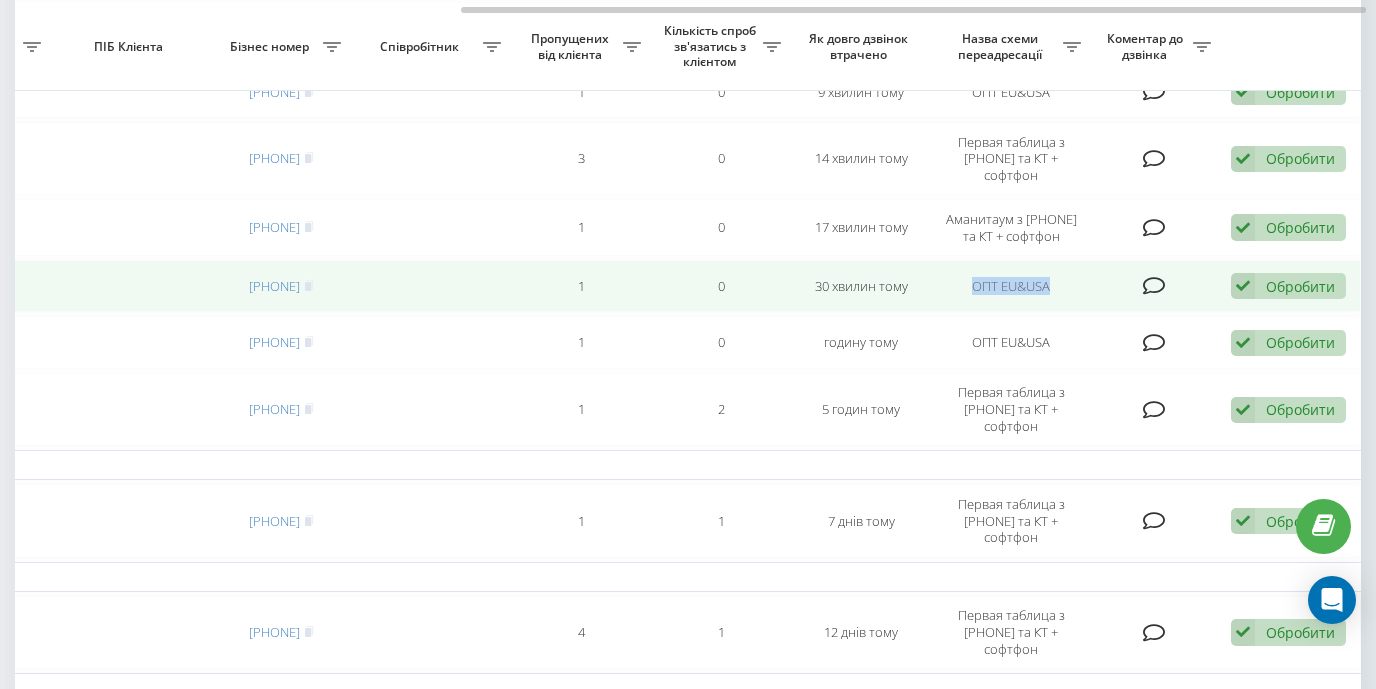 drag, startPoint x: 959, startPoint y: 315, endPoint x: 1068, endPoint y: 319, distance: 109.07337 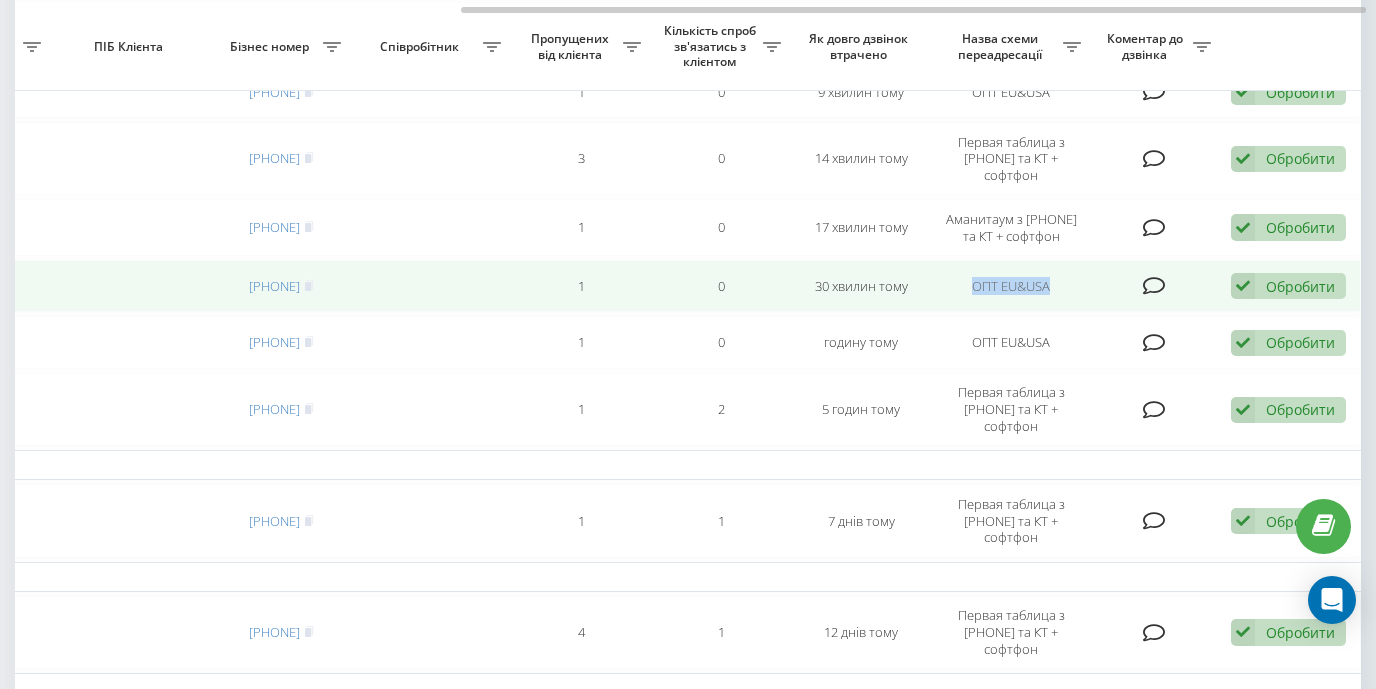 copy on "ОПТ EU&USA" 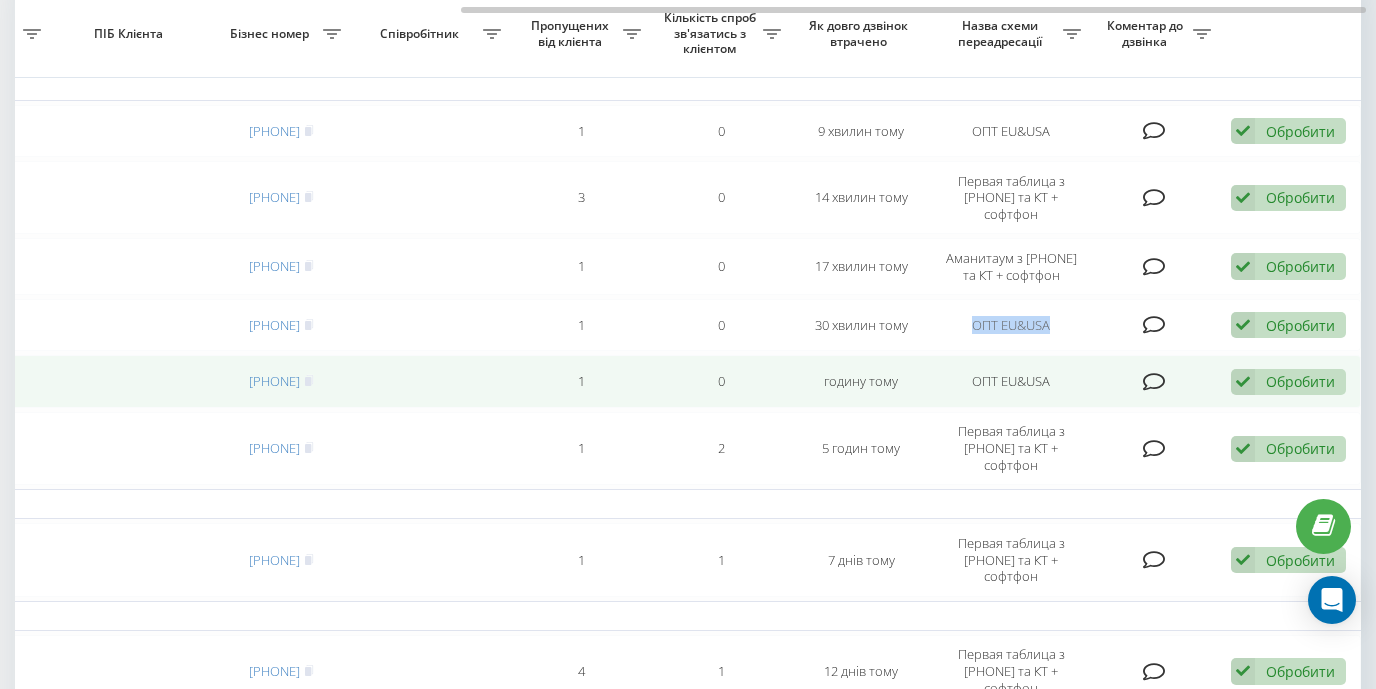 scroll, scrollTop: 159, scrollLeft: 0, axis: vertical 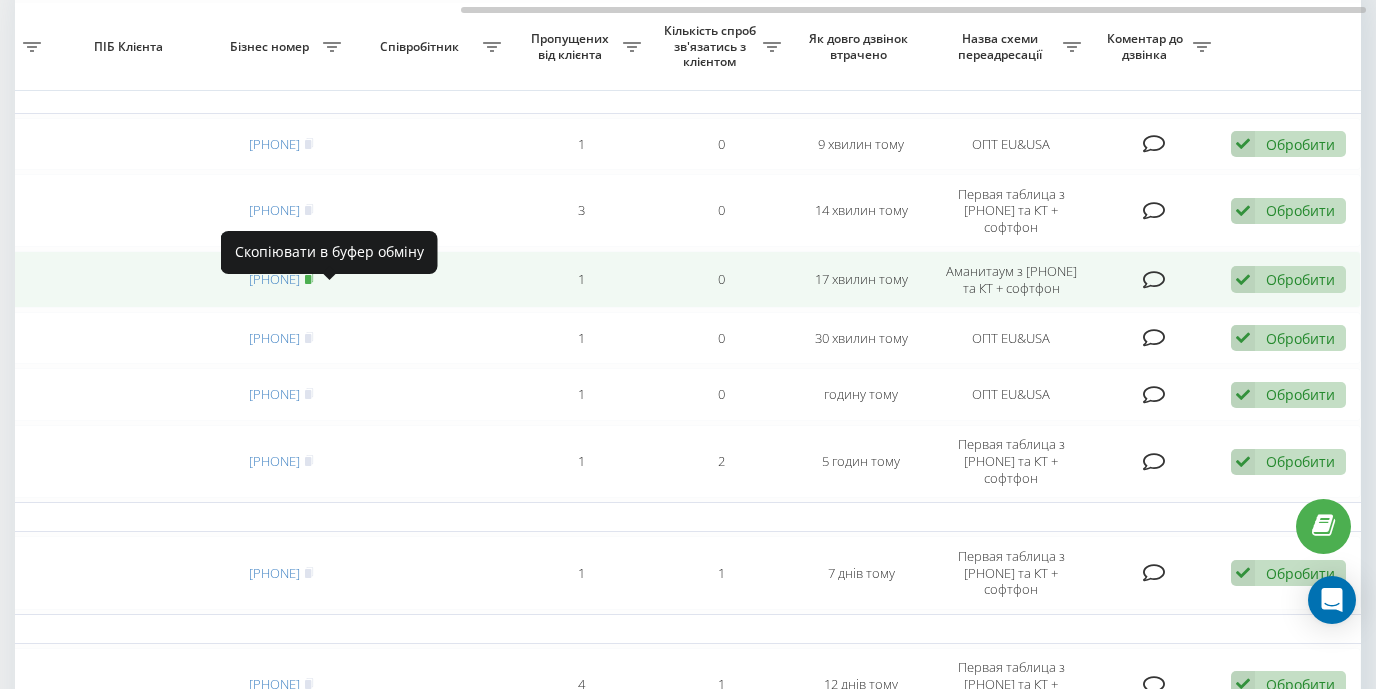 click 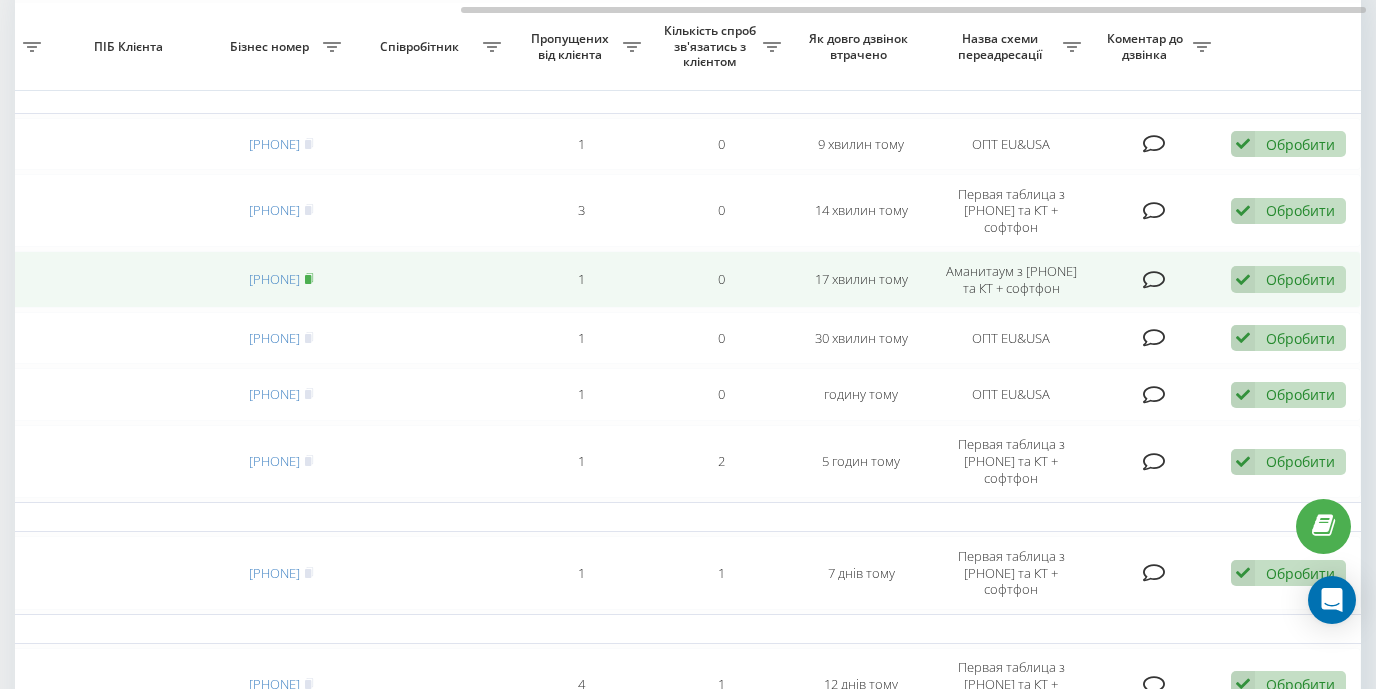 click 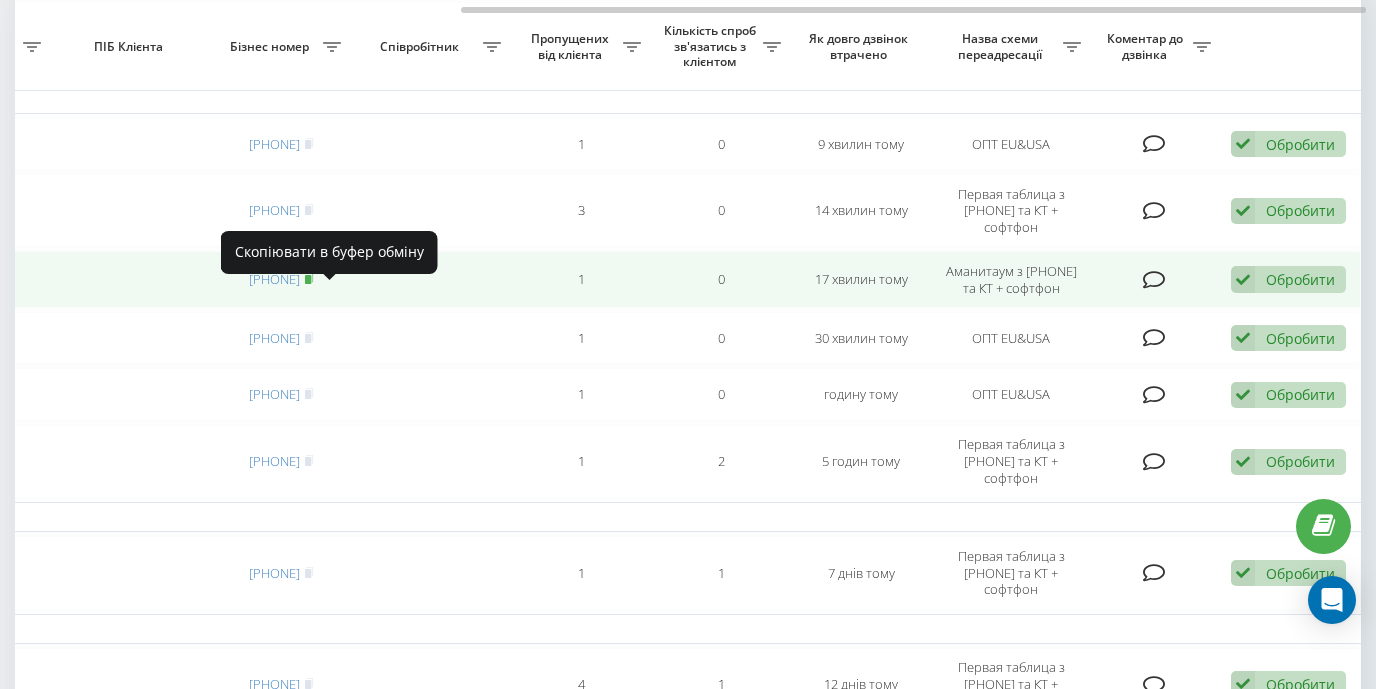 click 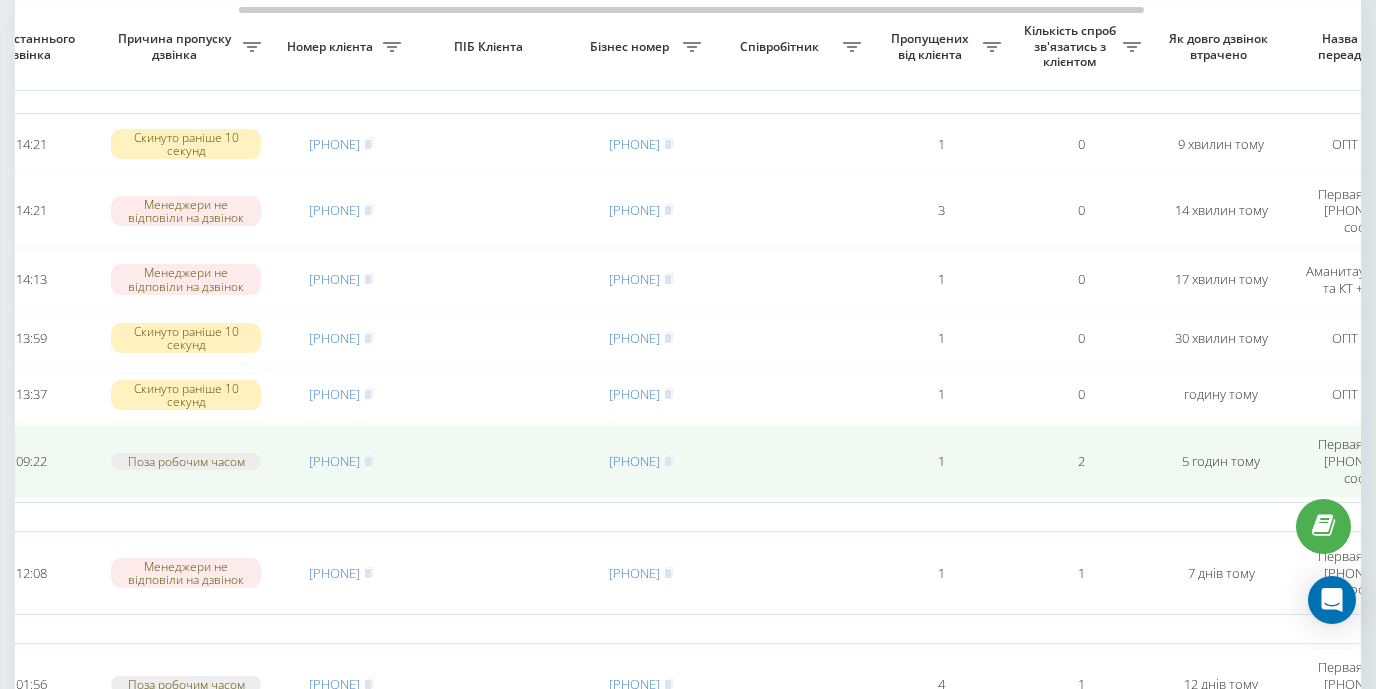 scroll, scrollTop: 0, scrollLeft: 352, axis: horizontal 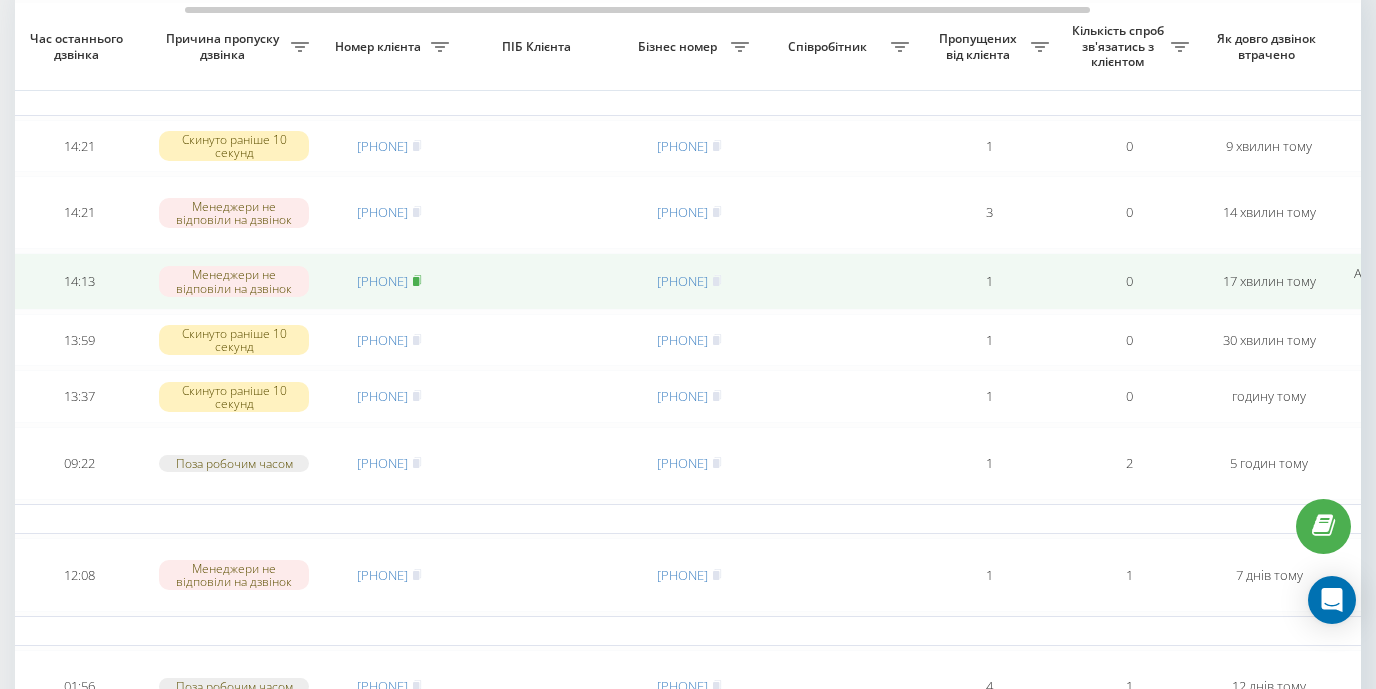 click 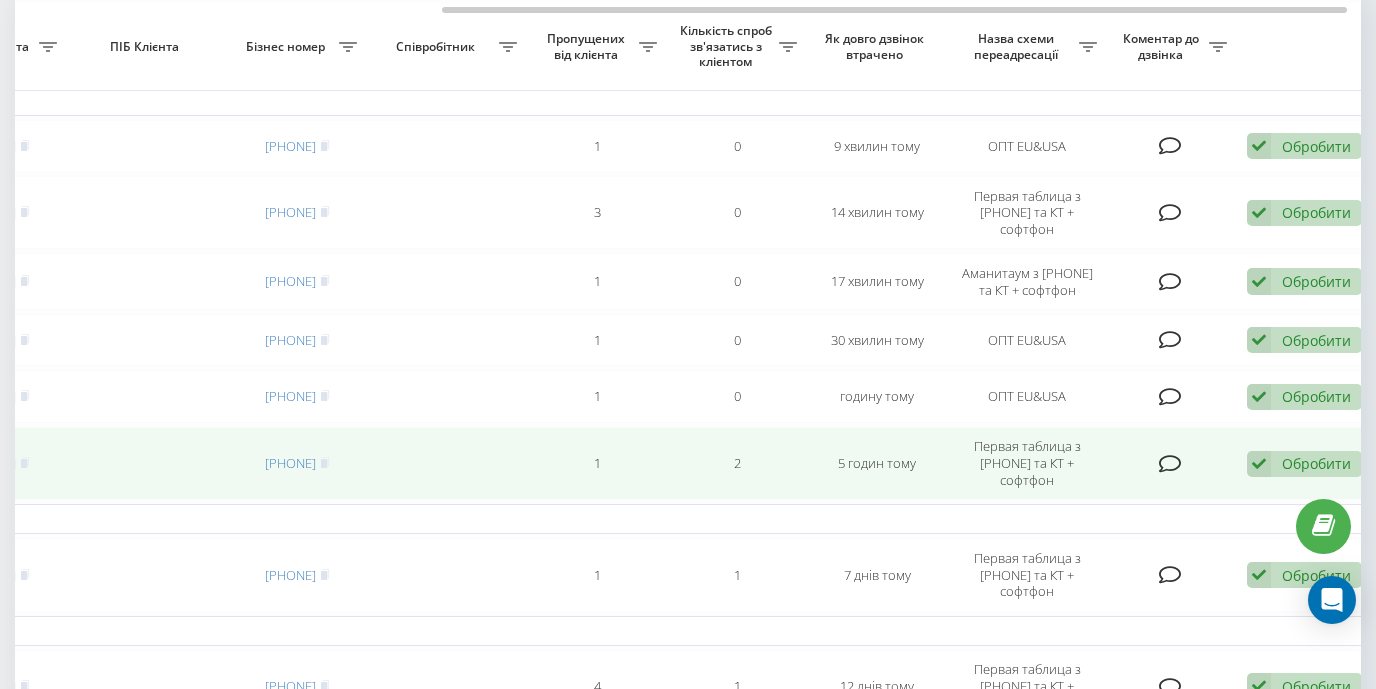 scroll, scrollTop: 0, scrollLeft: 654, axis: horizontal 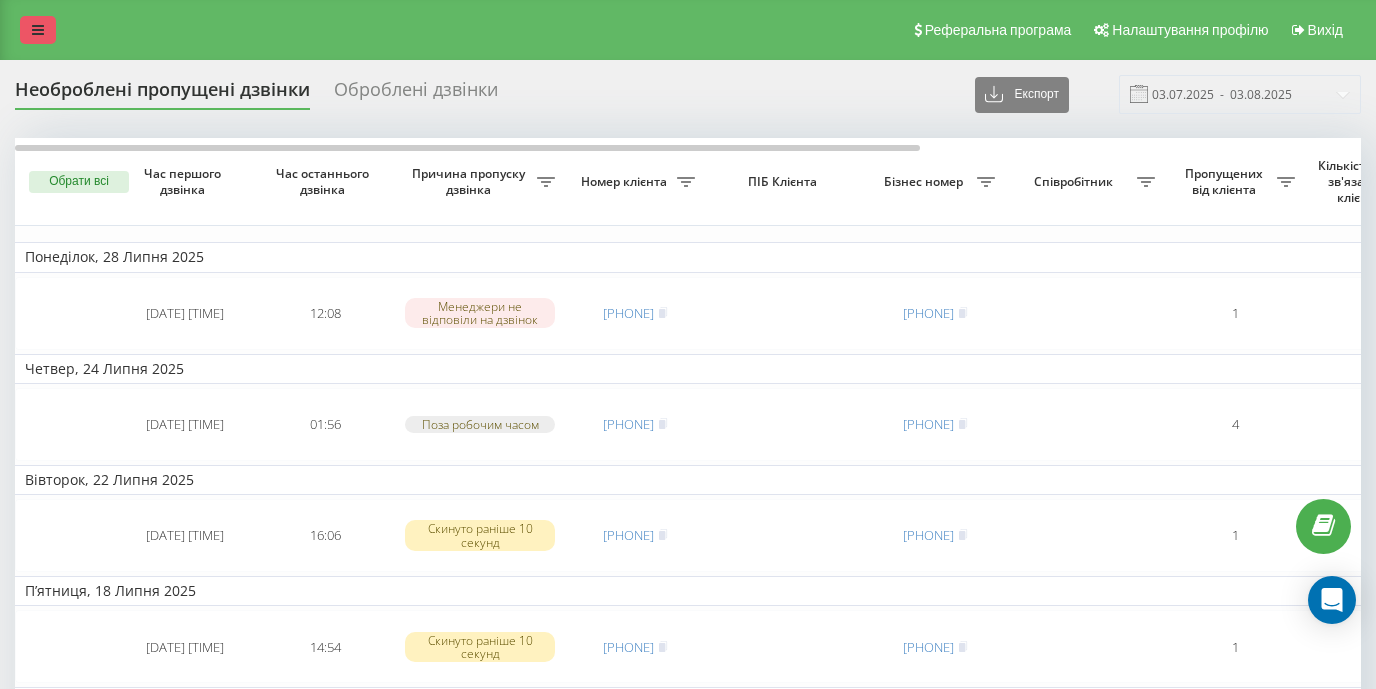 click at bounding box center (38, 30) 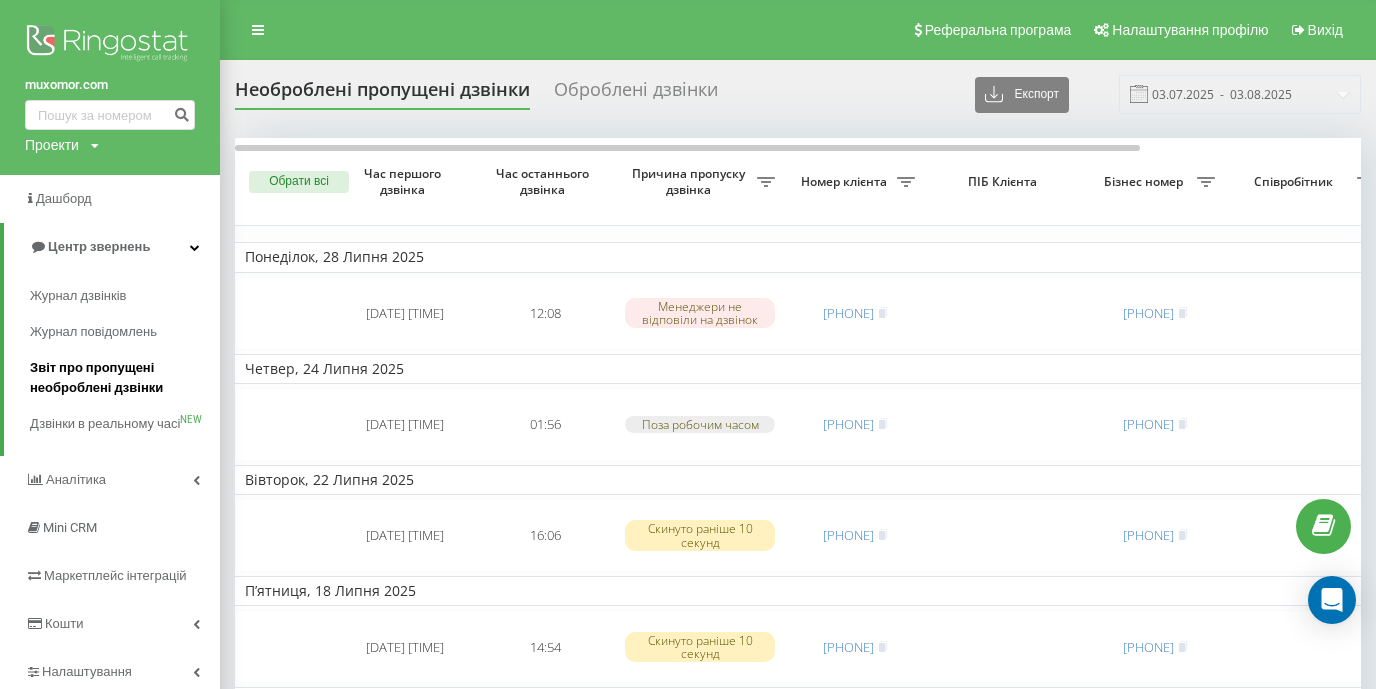 click on "Звіт про пропущені необроблені дзвінки" at bounding box center [120, 378] 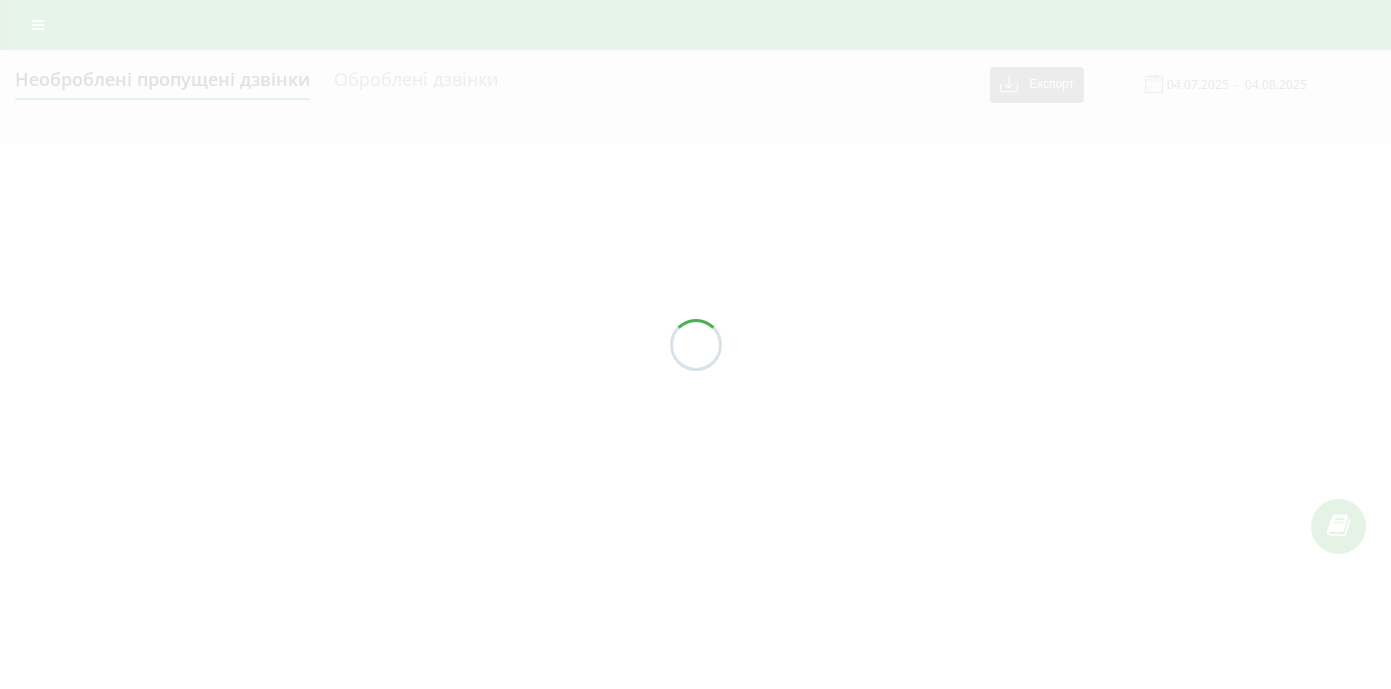 scroll, scrollTop: 0, scrollLeft: 0, axis: both 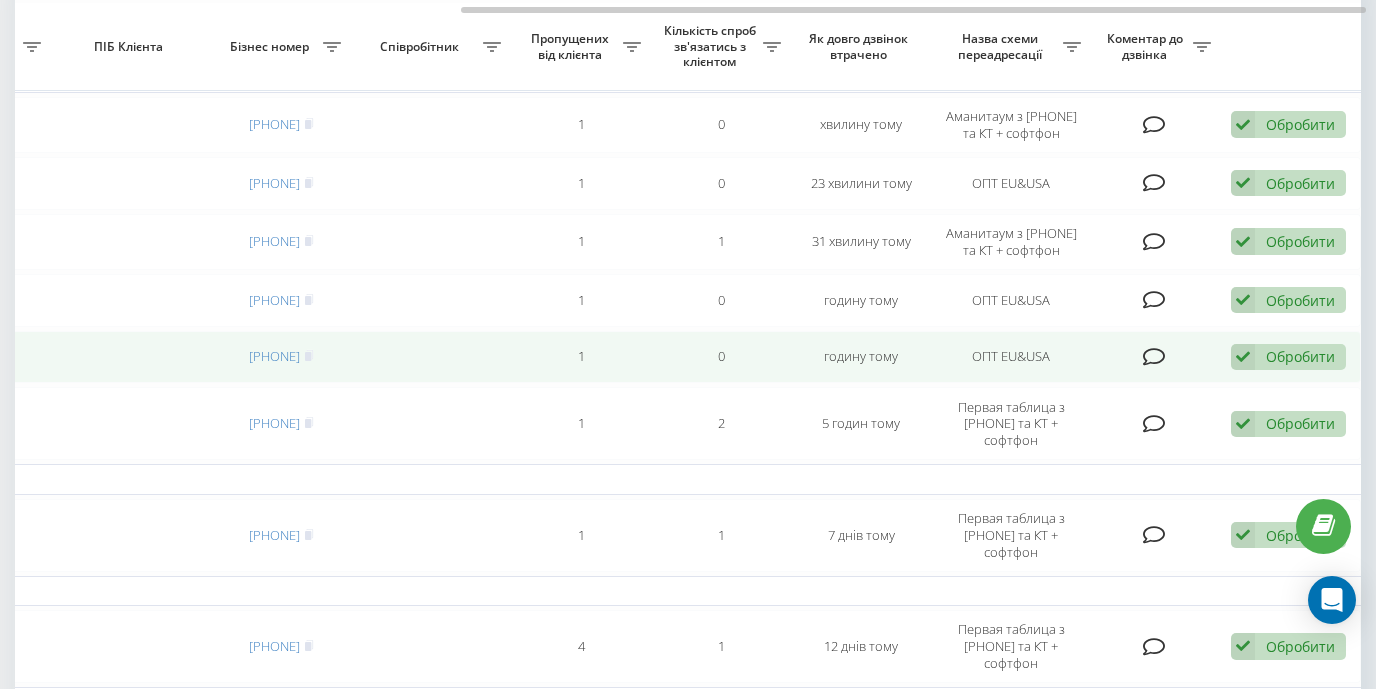 click on "Обробити" at bounding box center (1300, 356) 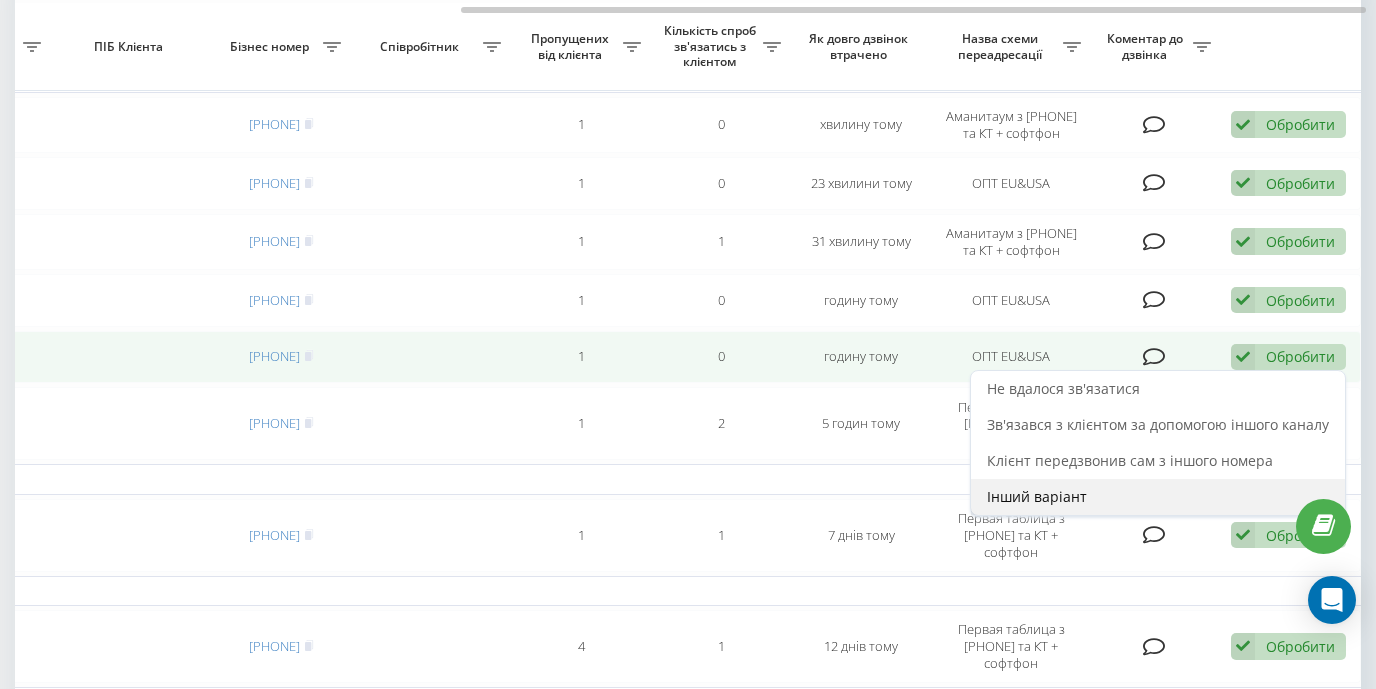 click on "Інший варіант" at bounding box center [1037, 496] 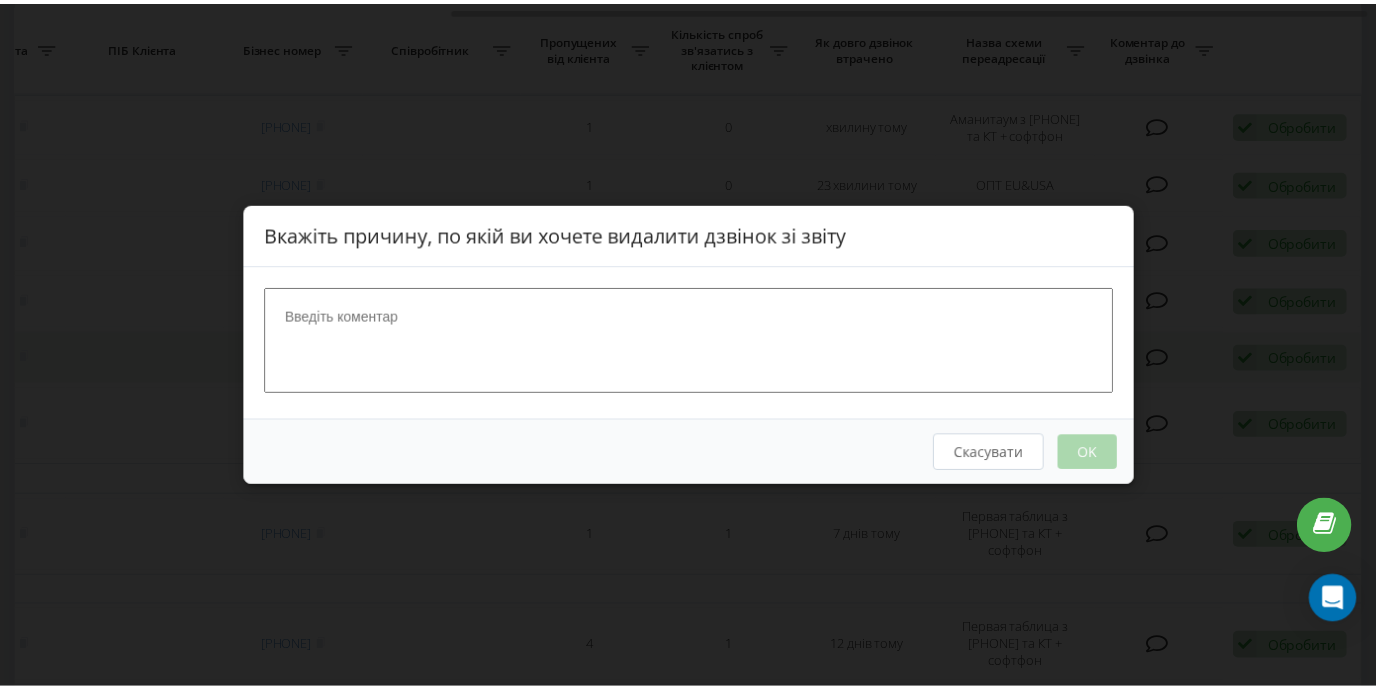 scroll, scrollTop: 0, scrollLeft: 639, axis: horizontal 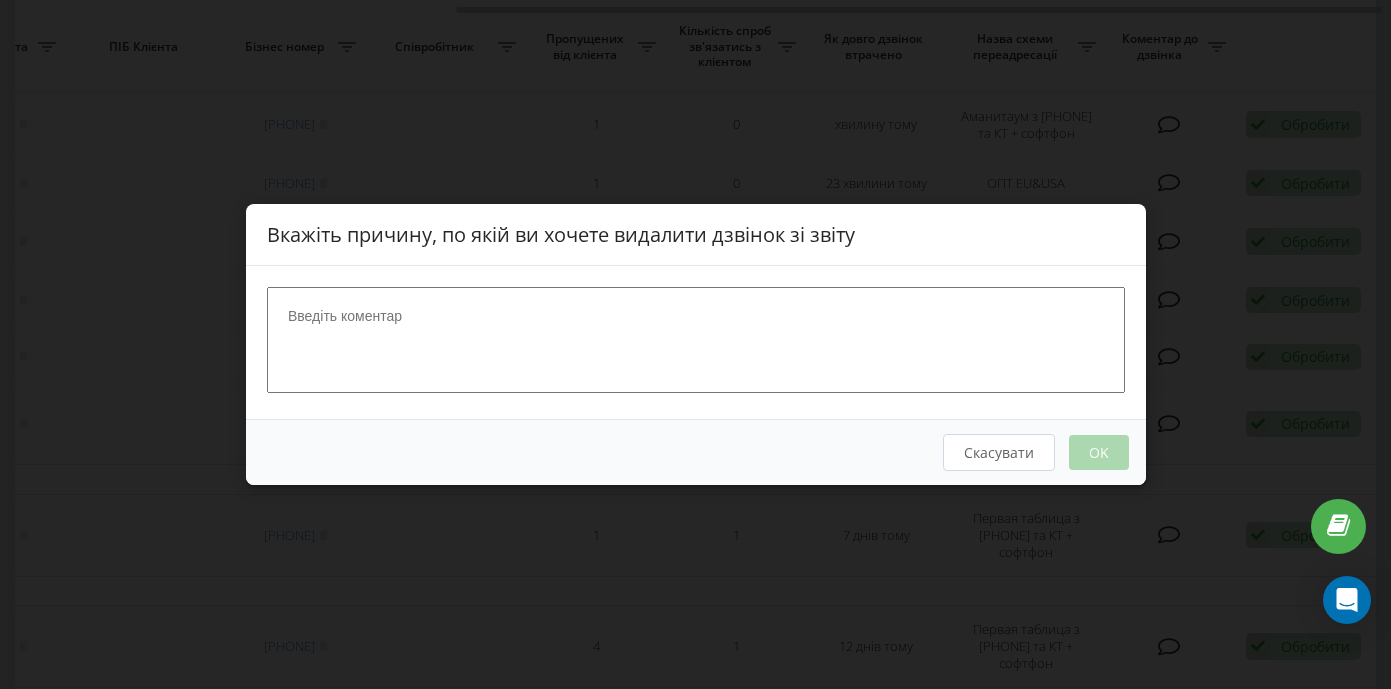 click at bounding box center (696, 340) 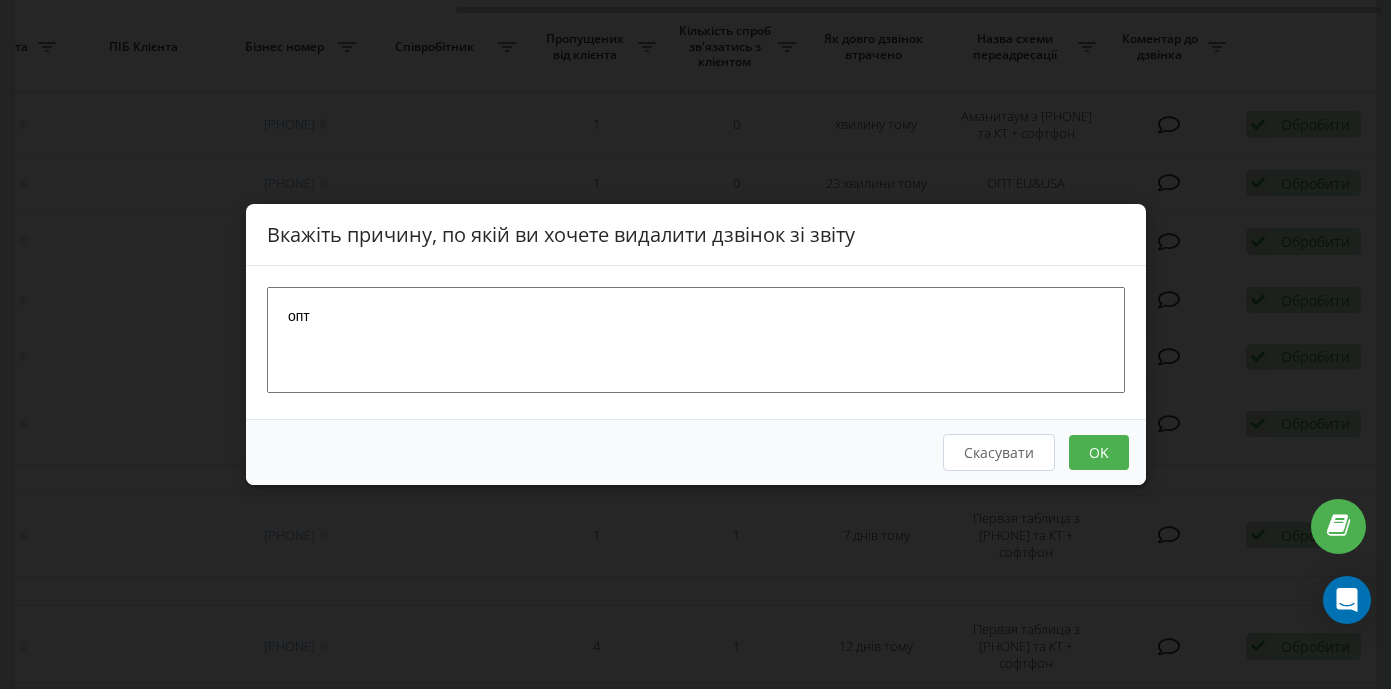 type on "опт" 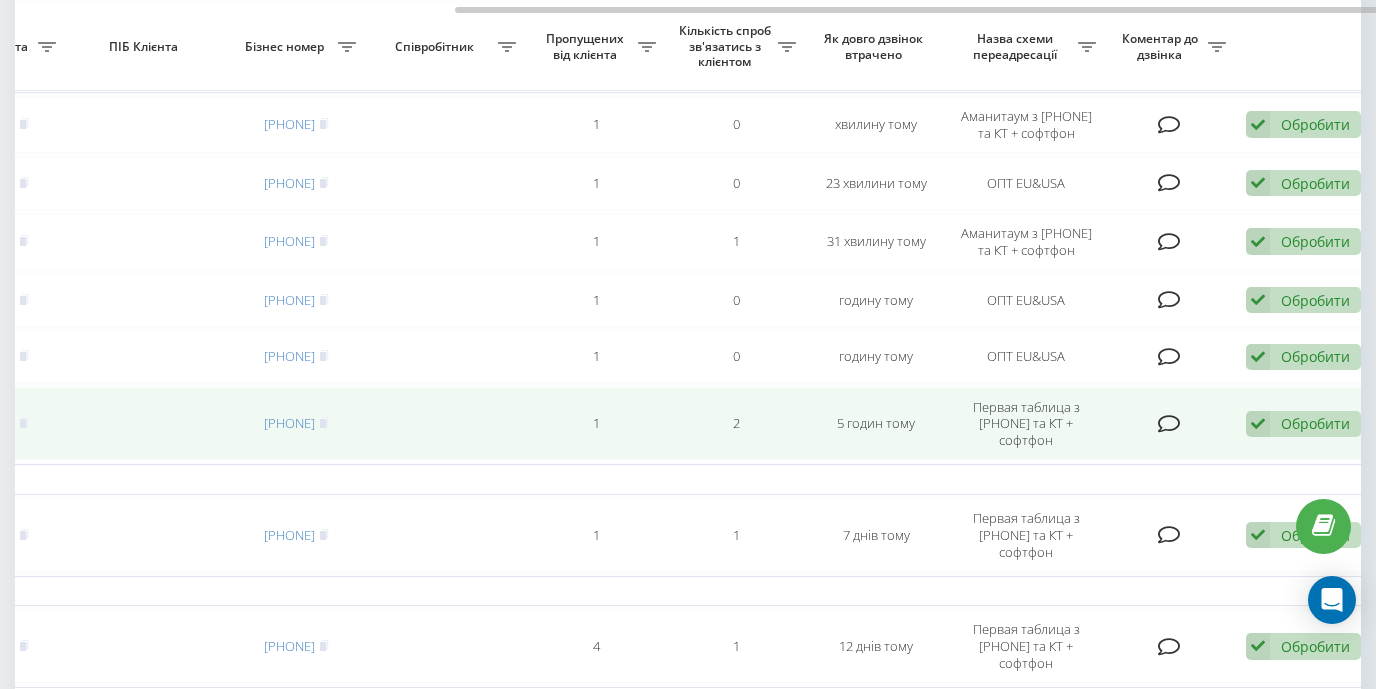 scroll, scrollTop: 0, scrollLeft: 629, axis: horizontal 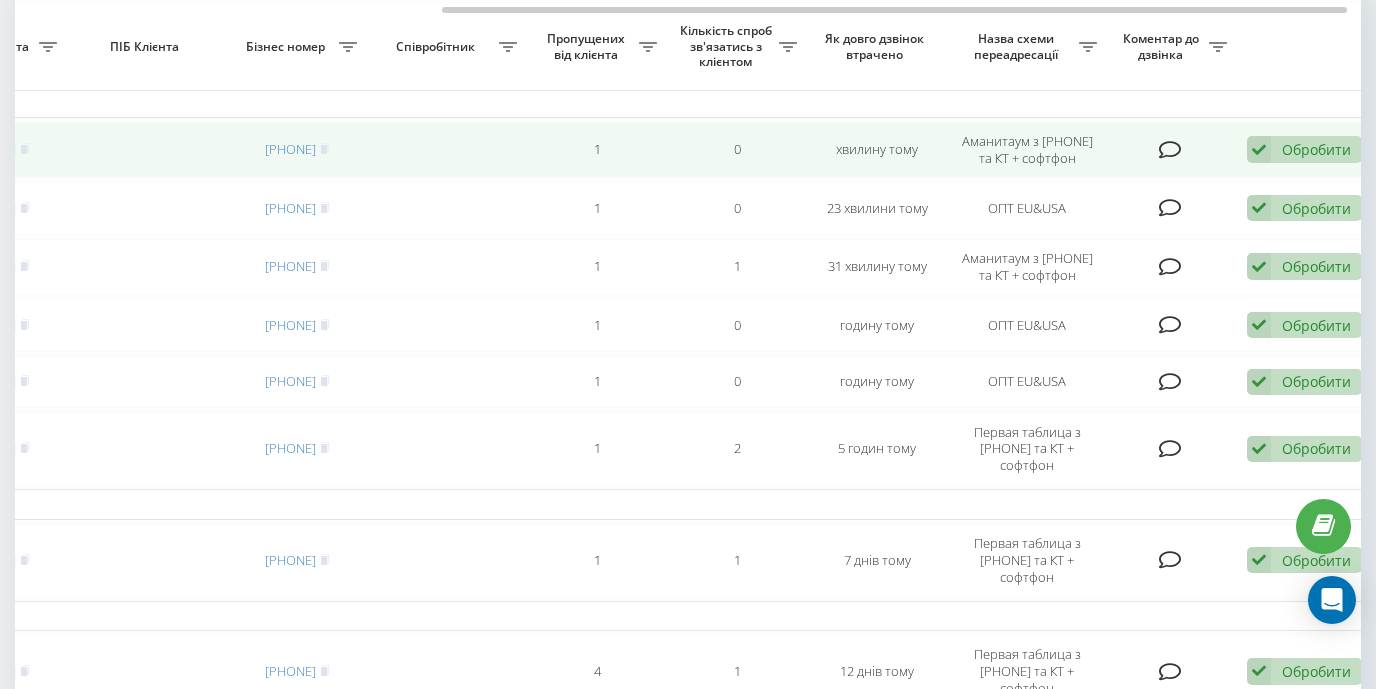 click on "Обробити" at bounding box center [1316, 149] 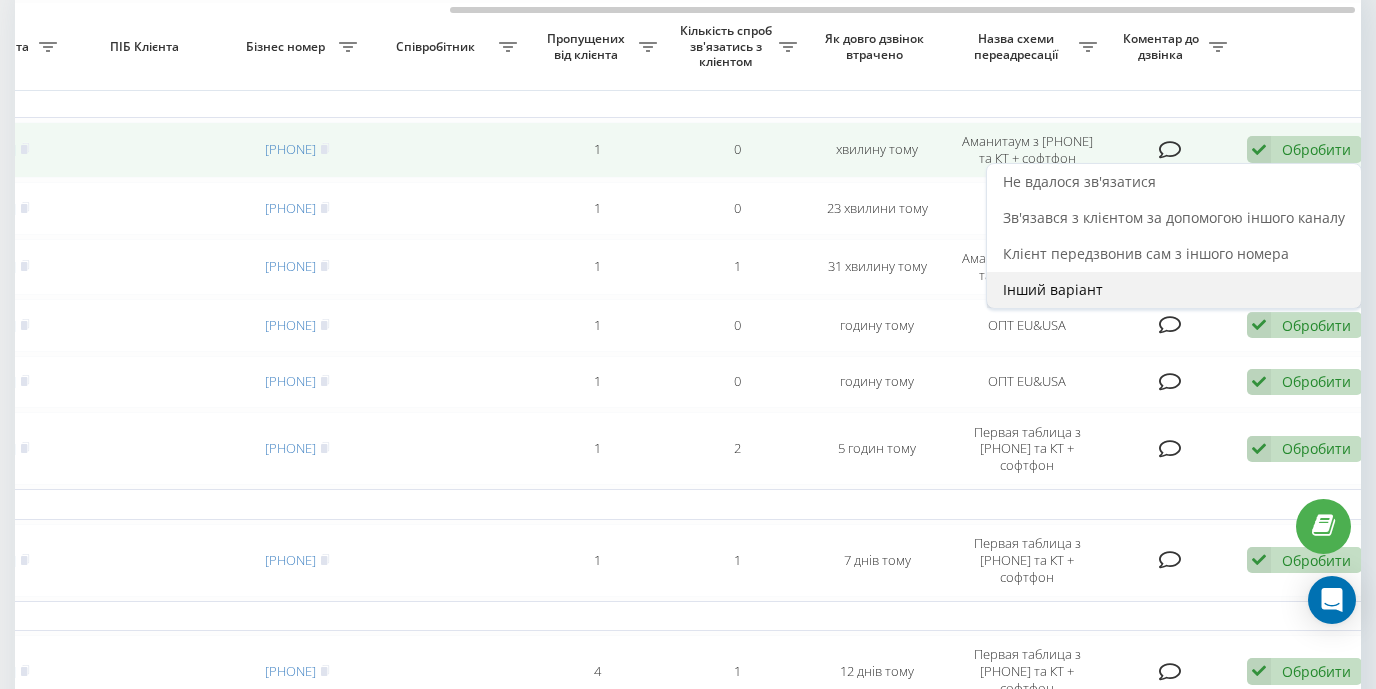 click on "Інший варіант" at bounding box center (1053, 289) 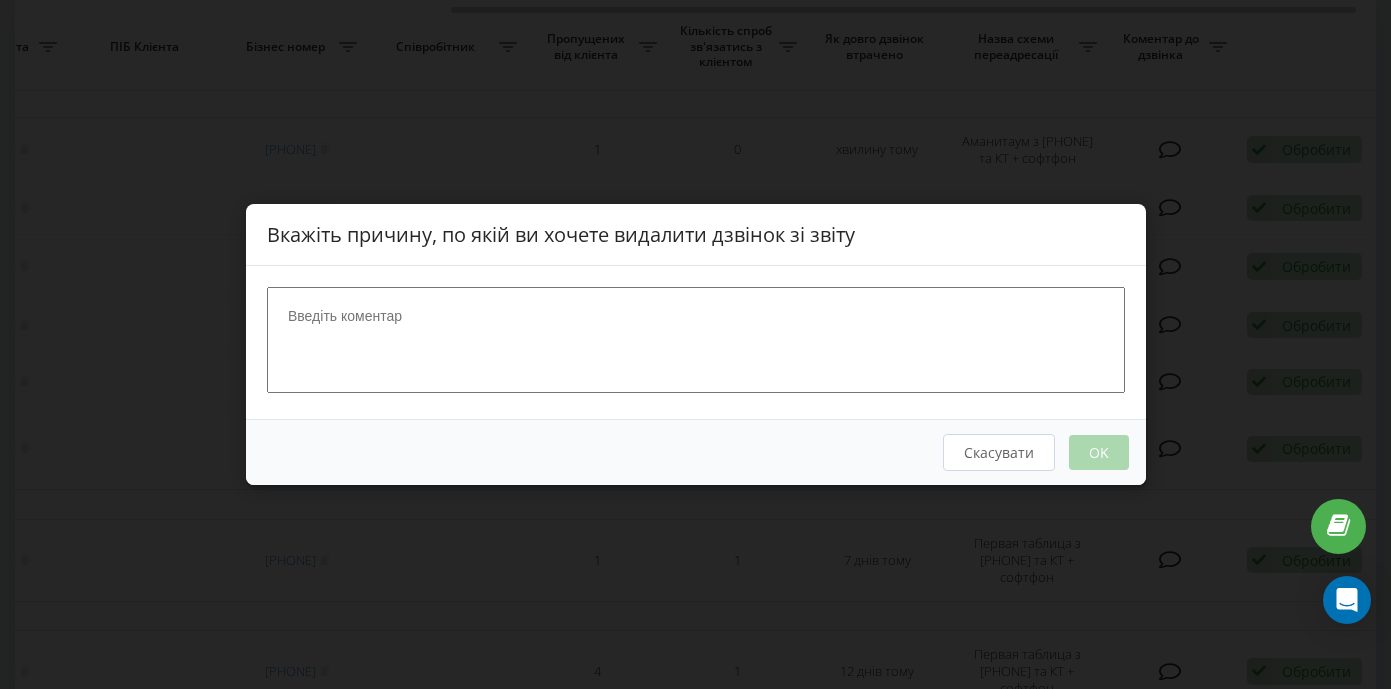 click at bounding box center [696, 340] 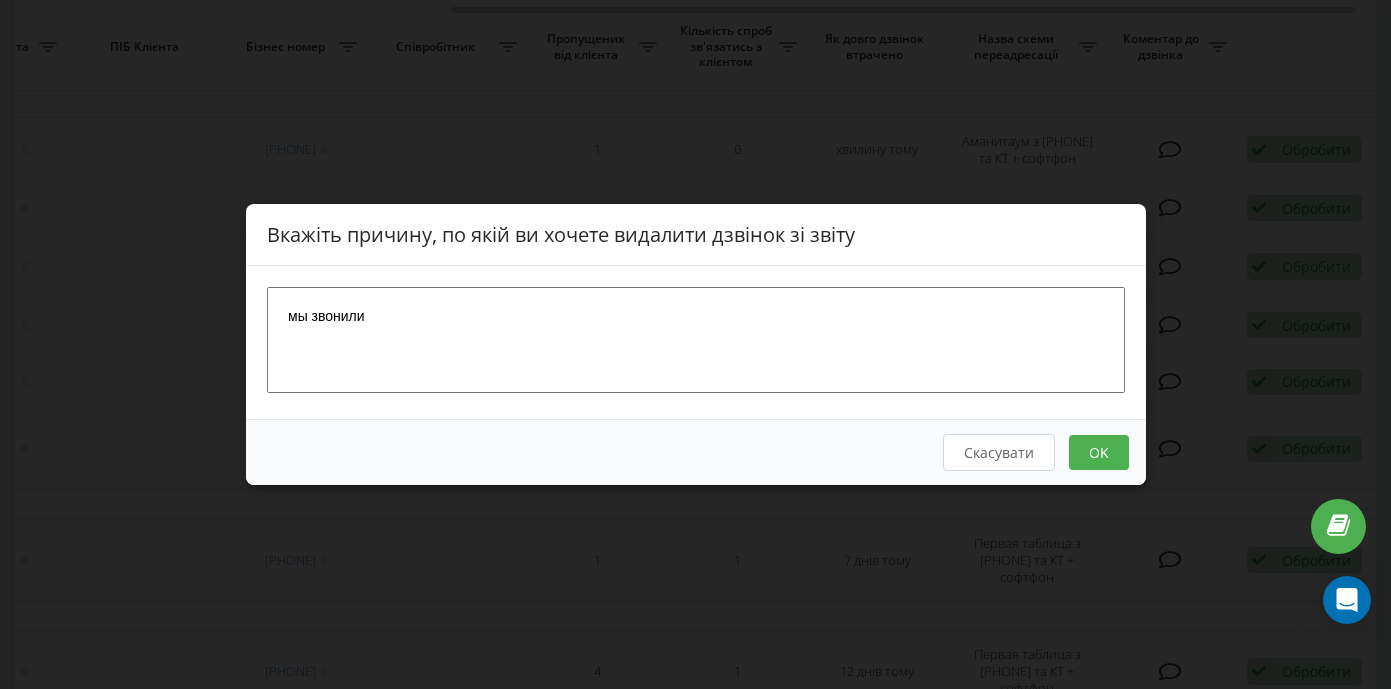 type on "мы звонили" 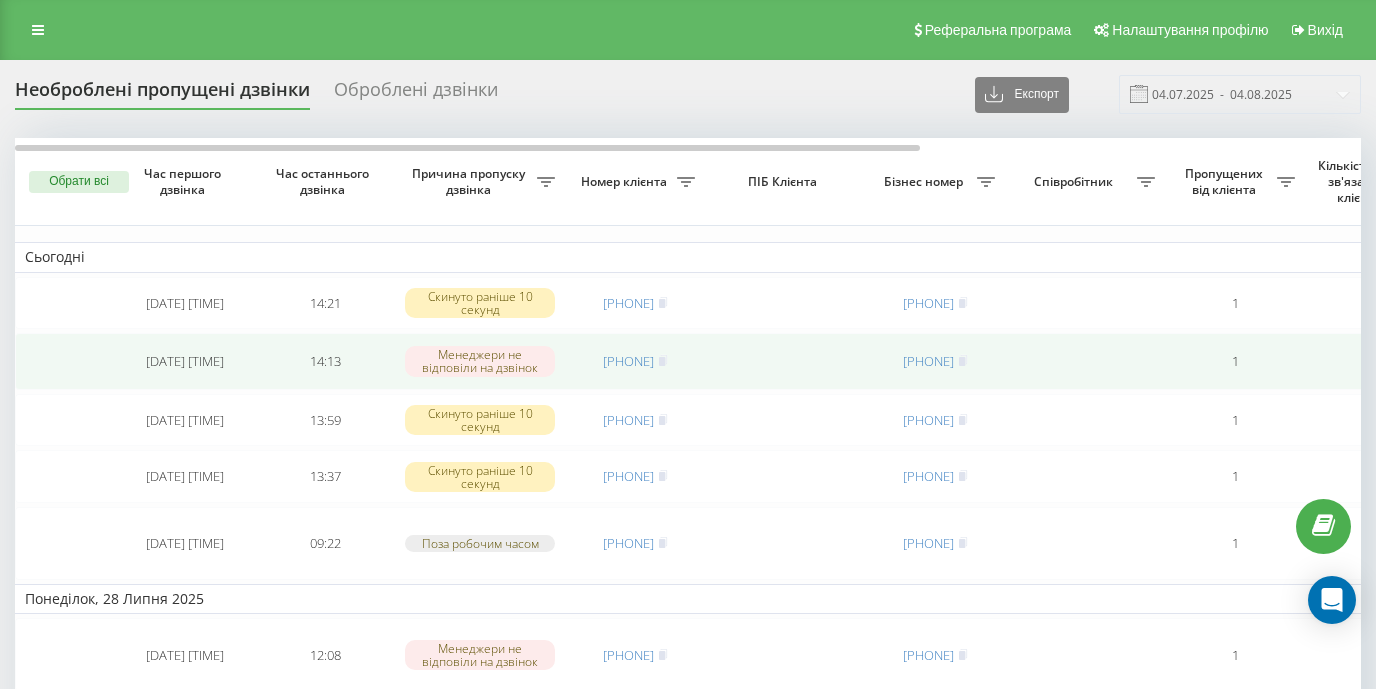 scroll, scrollTop: 0, scrollLeft: 0, axis: both 